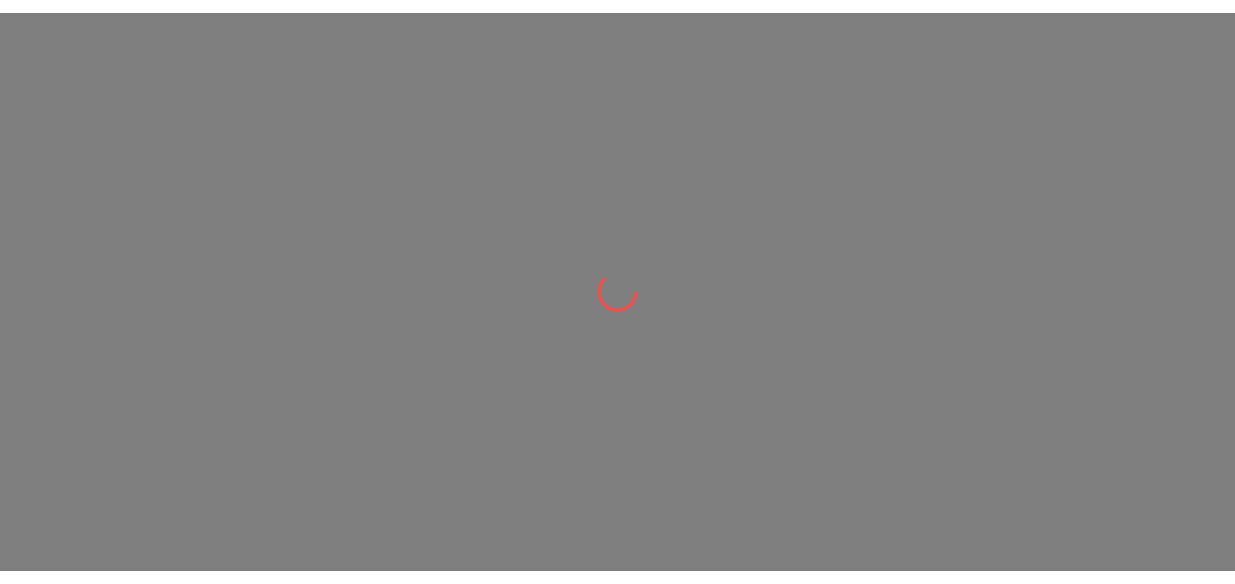 scroll, scrollTop: 0, scrollLeft: 0, axis: both 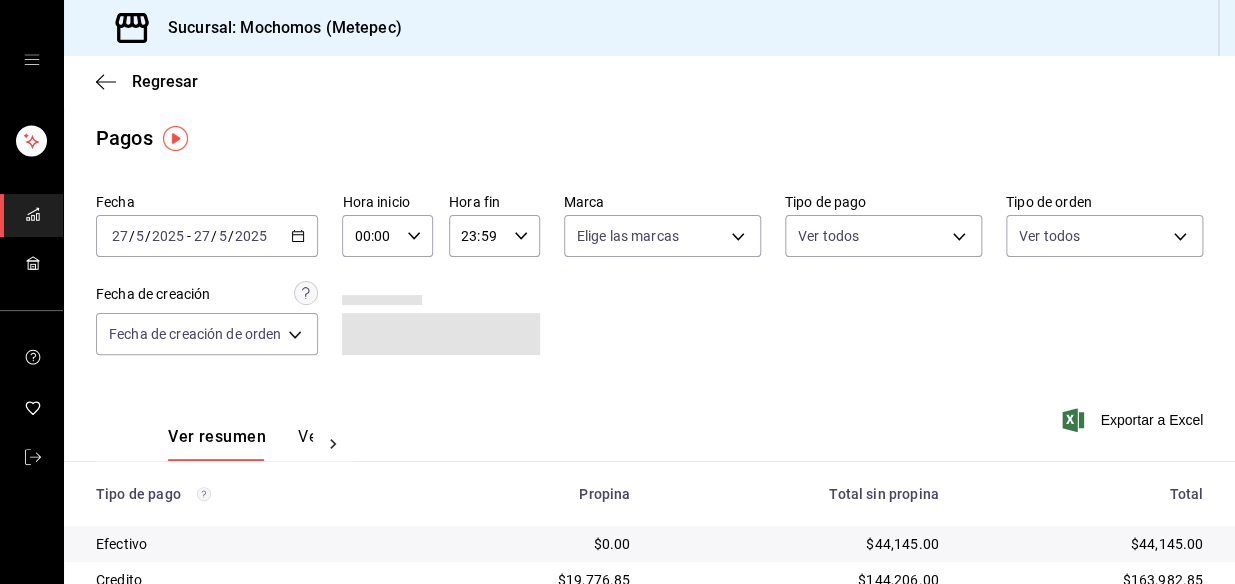 click on "00:00" at bounding box center [370, 236] 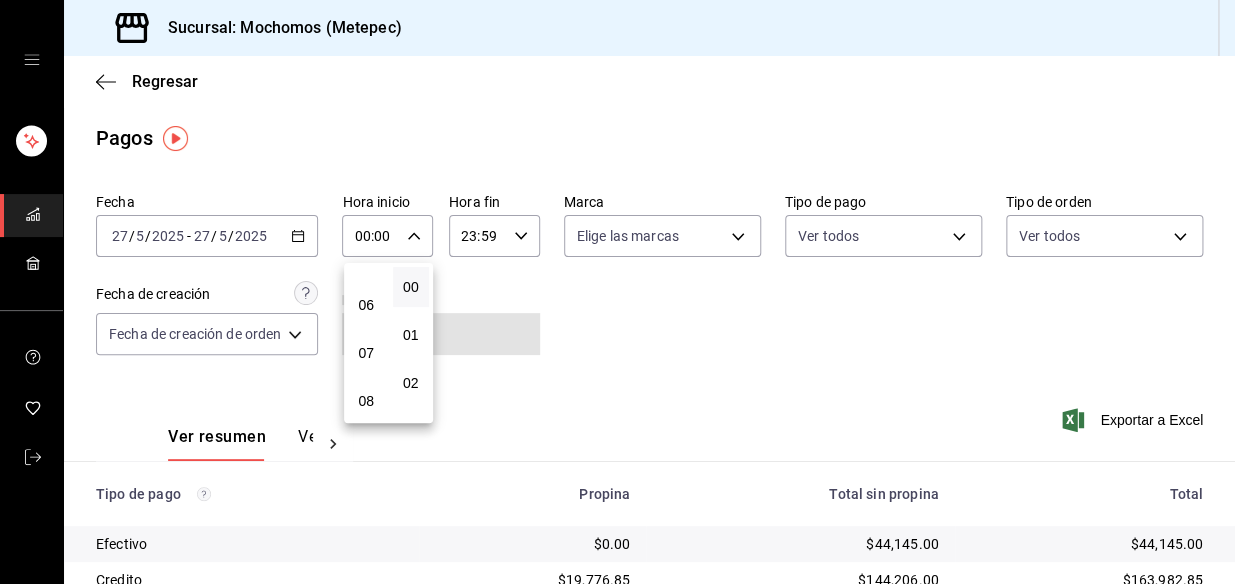 scroll, scrollTop: 272, scrollLeft: 0, axis: vertical 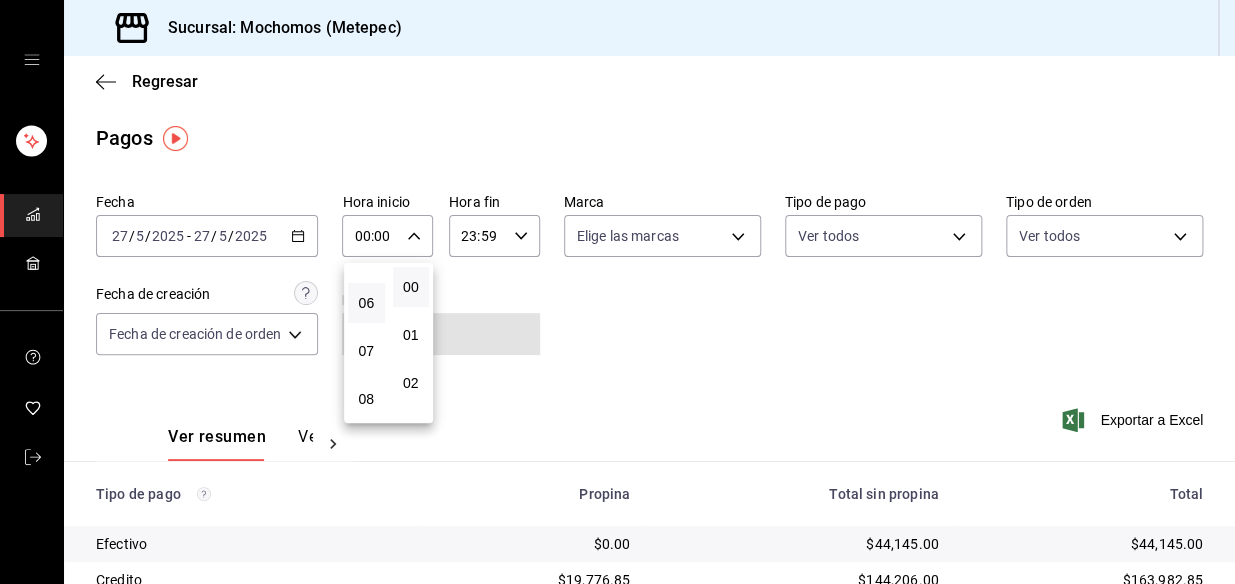 click on "06" at bounding box center (366, 303) 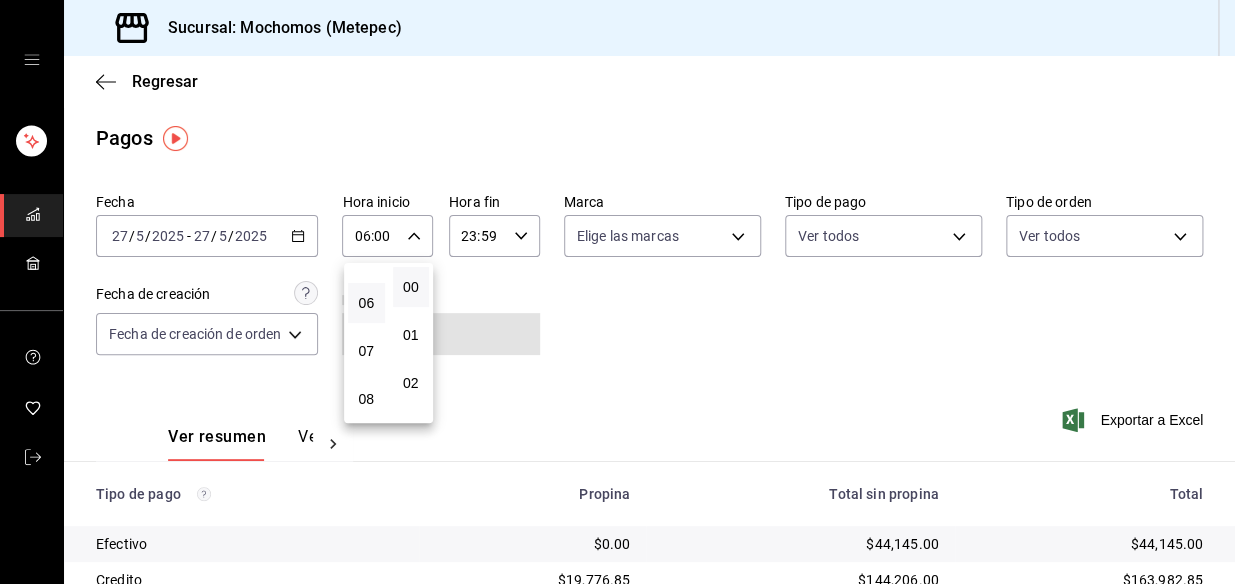 click at bounding box center [617, 292] 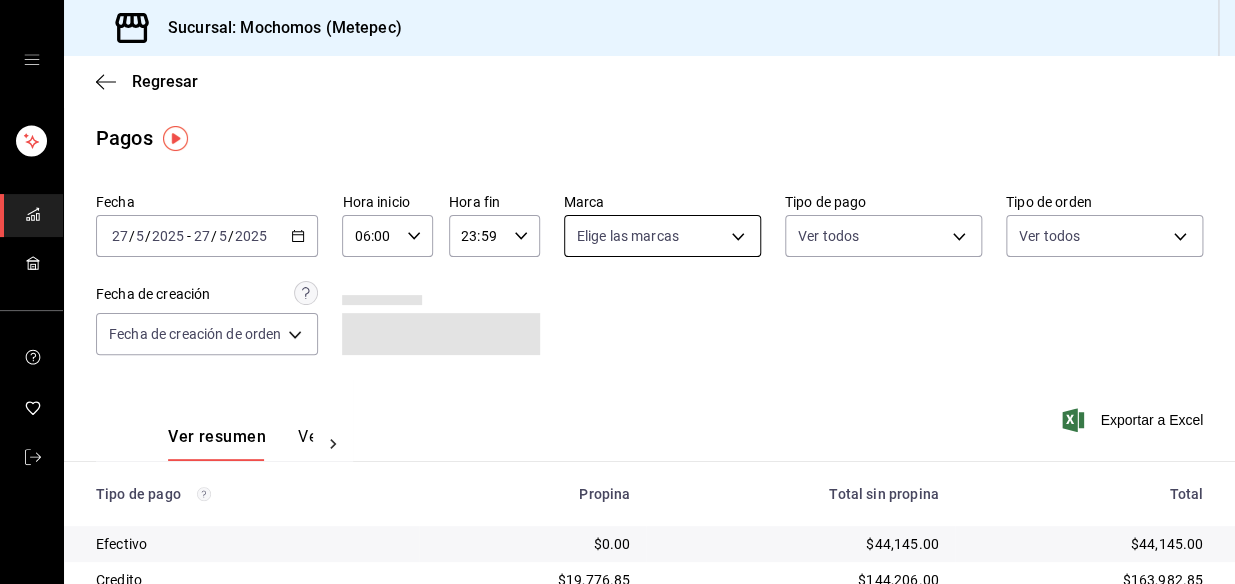 click on "Sucursal: Mochomos (Metepec) Regresar Pagos Fecha [DATE] [DATE] - [DATE] [DATE] Hora inicio 06:00 Hora inicio Hora fin 23:59 Hora fin Marca Elige las marcas Tipo de pago Ver todos Tipo de orden Ver todos Fecha de creación   Fecha de creación de orden ORDER Ver resumen Ver pagos Exportar a Excel Tipo de pago   Propina Total sin propina Total Efectivo $0.00 $44,145.00 $44,145.00 Credito $19,776.85 $144,206.00 $163,982.85 AMEX $851.05 $5,074.00 $5,925.05 Transferencia $0.00 $0.00 $0.00 CxC Empleados $0.00 $0.00 $0.00 CxC Clientes $0.00 $0.00 $0.00 Debito $5,360.20 $33,273.00 $38,633.20 USD $0.00 $0.00 $0.00 Rappi $0.00 $0.00 $0.00 Total $25,988.10 $226,698.00 $252,686.10 GANA 1 MES GRATIS EN TU SUSCRIPCIÓN AQUÍ ¿Recuerdas cómo empezó tu restaurante?
[DATE] puedes ayudar a un colega a tener el mismo cambio que tú viviste.
Recomienda Parrot directamente desde tu Portal Administrador.
Es fácil y rápido.
🎁 Por cada restaurante que se una, ganas 1 mes gratis. Ver video tutorial" at bounding box center (617, 292) 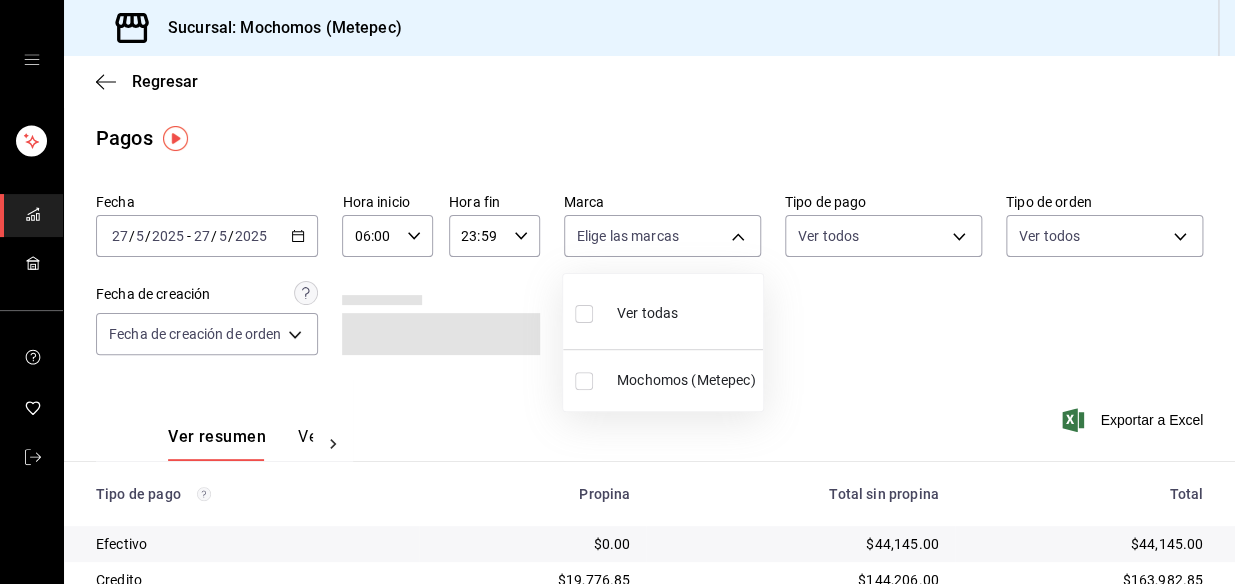 drag, startPoint x: 637, startPoint y: 314, endPoint x: 940, endPoint y: 223, distance: 316.37003 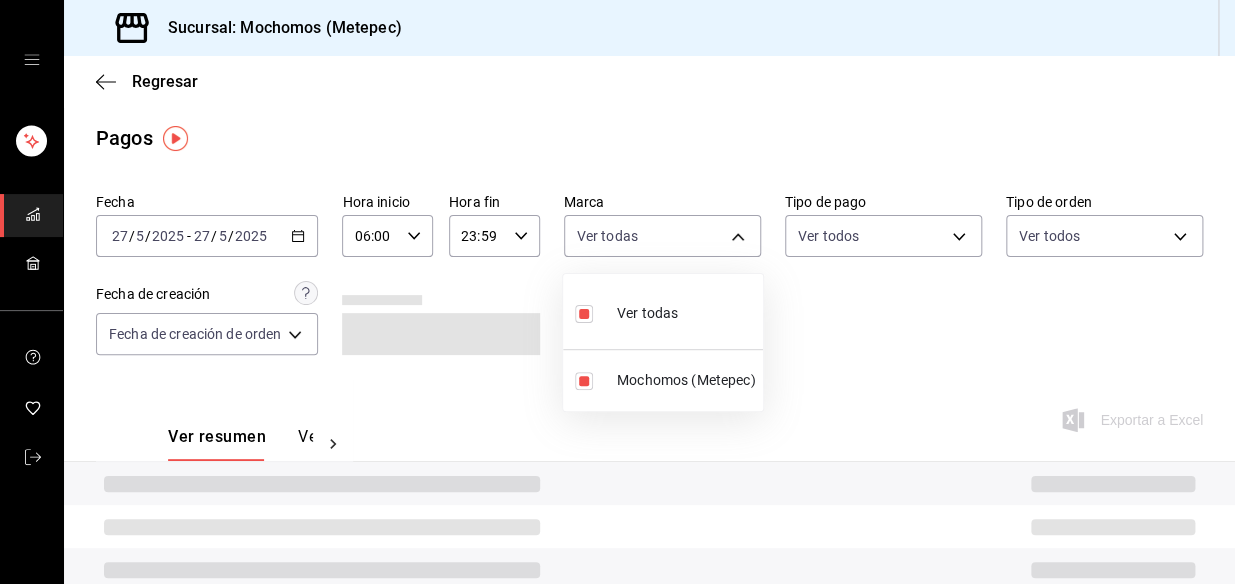 click at bounding box center (617, 292) 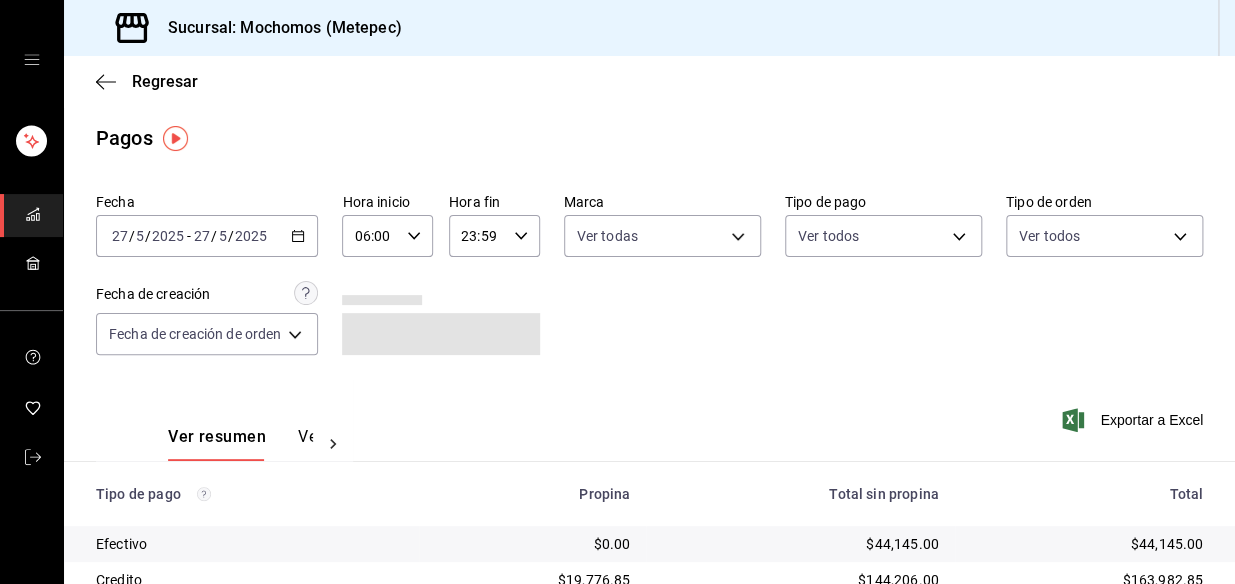 click on "Sucursal: Mochomos (Metepec) Regresar Pagos Fecha [DATE] [DATE] - [DATE] [DATE] Hora inicio 06:00 Hora inicio Hora fin 23:59 Hora fin Marca Ver todas 2365f74e-aa6b-4392-bdf2-72765591bddf Tipo de pago Ver todos Tipo de orden Ver todos Fecha de creación   Fecha de creación de orden ORDER Ver resumen Ver pagos Exportar a Excel Tipo de pago   Propina Total sin propina Total Efectivo $0.00 $44,145.00 $44,145.00 Credito $19,776.85 $144,206.00 $163,982.85 AMEX $851.05 $5,074.00 $5,925.05 Transferencia $0.00 $0.00 $0.00 CxC Empleados $0.00 $0.00 $0.00 CxC Clientes $0.00 $0.00 $0.00 Debito $5,360.20 $33,273.00 $38,633.20 USD $0.00 $0.00 $0.00 Rappi $0.00 $0.00 $0.00 Total $25,988.10 $226,698.00 $252,686.10 GANA 1 MES GRATIS EN TU SUSCRIPCIÓN AQUÍ Ver video tutorial Ir a video Visitar centro de ayuda [PHONE_NUMBER] [EMAIL_ADDRESS][DOMAIN_NAME] Visitar centro de ayuda [PHONE_NUMBER] [EMAIL_ADDRESS][DOMAIN_NAME]" at bounding box center (617, 292) 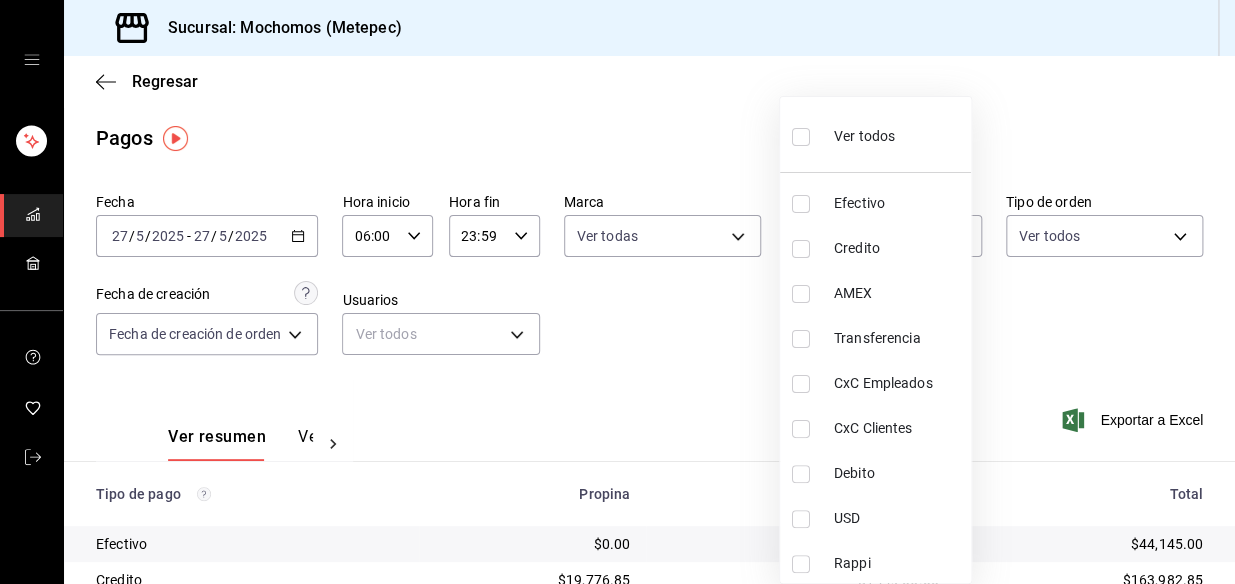 click on "Ver todos" at bounding box center (864, 136) 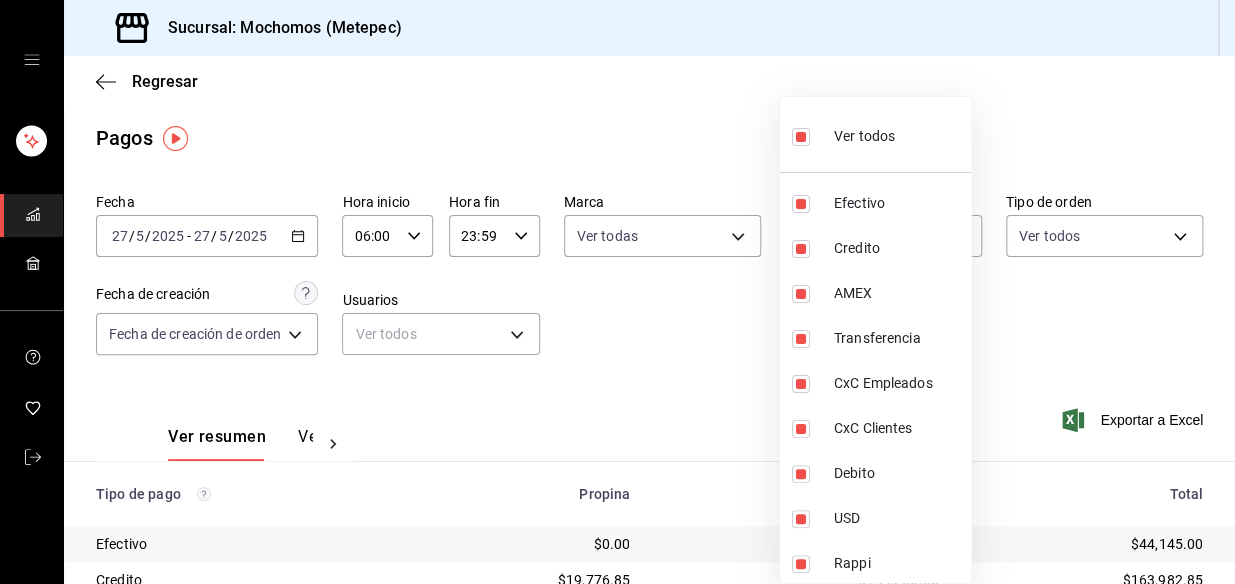 drag, startPoint x: 1061, startPoint y: 193, endPoint x: 1075, endPoint y: 218, distance: 28.653097 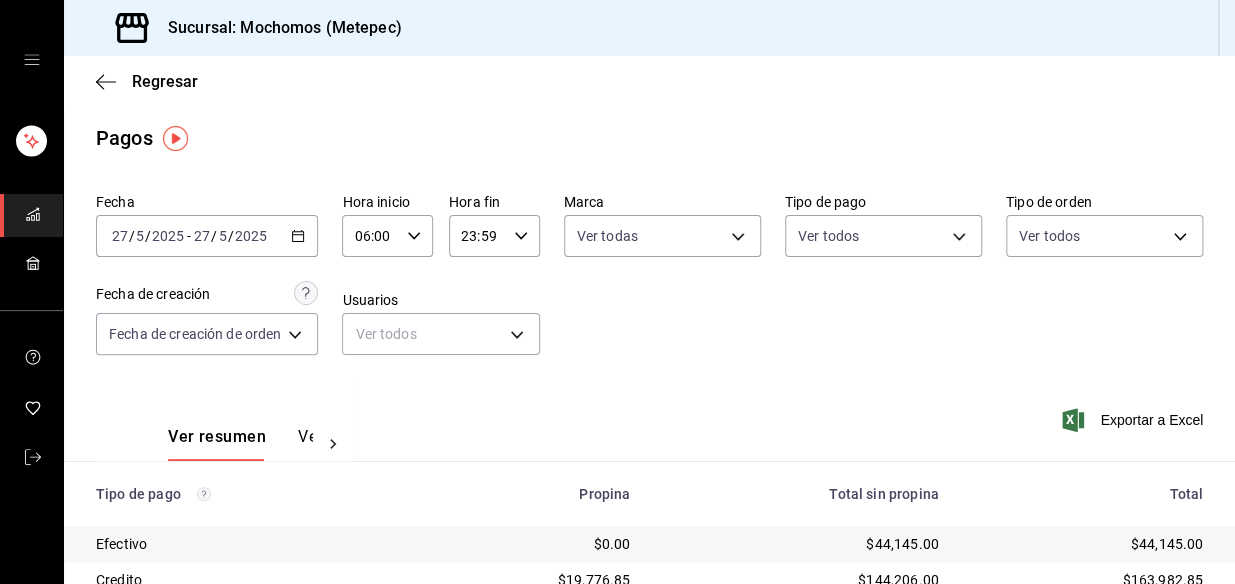 click on "Ver todos Efectivo Credito AMEX Transferencia CxC Empleados CxC Clientes Debito USD Rappi" at bounding box center [617, 292] 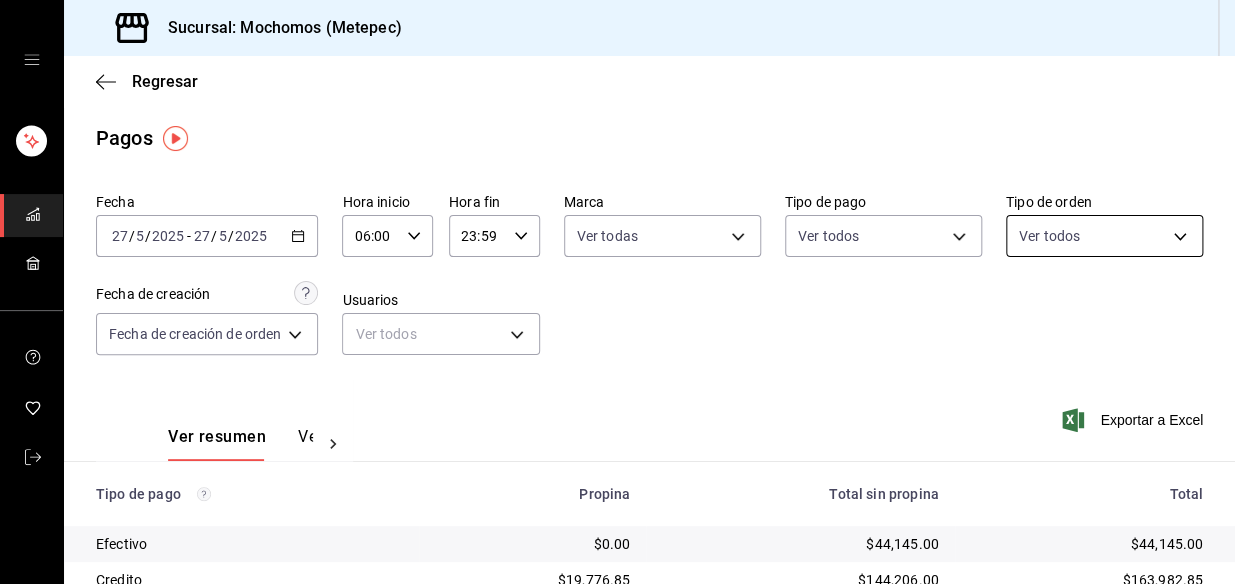 click on "Sucursal: Mochomos (Metepec) Regresar Pagos Fecha [DATE] [DATE] - [DATE] [DATE] Hora inicio 06:00 Hora inicio Hora fin 23:59 Hora fin Marca Ver todas 2365f74e-aa6b-4392-bdf2-72765591bddf Tipo de pago Ver todos 188bd14d-3513-42cc-9f46-285d81389660,34ef211f-a798-45d1-ab41-0af7a85efbb2,c7bcb484-f721-4d92-843f-4181fa2307f3,336f0d2e-01c1-48ea-af99-c0d776d57ba5,c8c6e454-5b1c-4fdd-bc1a-b623b2abd36c,3a2d0379-2f97-43be-971c-3ecb74c73d06,3d68cc00-5fe0-4adb-a93e-2e3170703c22,2b36db65-0482-4684-9e0e-1bb5aa42395a,8b684a74-8dd9-41d3-a186-0ea77105d6df Tipo de orden Ver todos Fecha de creación   Fecha de creación de orden ORDER Usuarios Ver todos null Ver resumen Ver pagos Exportar a Excel Tipo de pago   Propina Total sin propina Total Efectivo $0.00 $44,145.00 $44,145.00 Credito $19,776.85 $144,206.00 $163,982.85 AMEX $851.05 $5,074.00 $5,925.05 Transferencia $0.00 $0.00 $0.00 CxC Empleados $0.00 $0.00 $0.00 CxC Clientes $0.00 $0.00 $0.00 Debito $5,360.20 $33,273.00 $38,633.20 USD $0.00 $0.00 $0.00" at bounding box center (617, 292) 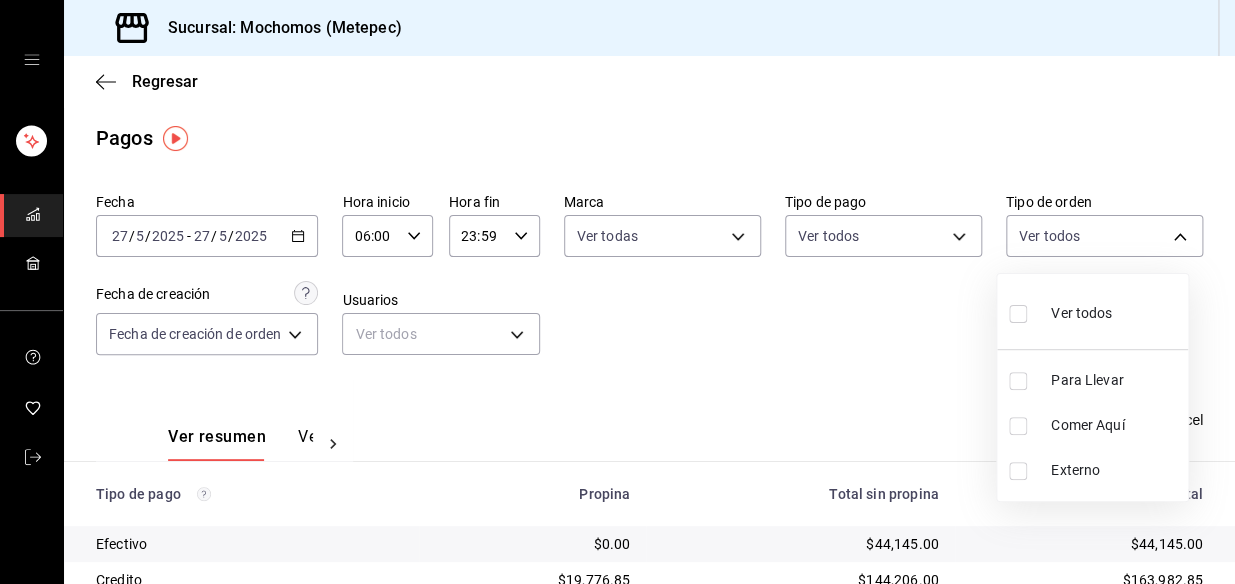 click on "Ver todos" at bounding box center (1060, 311) 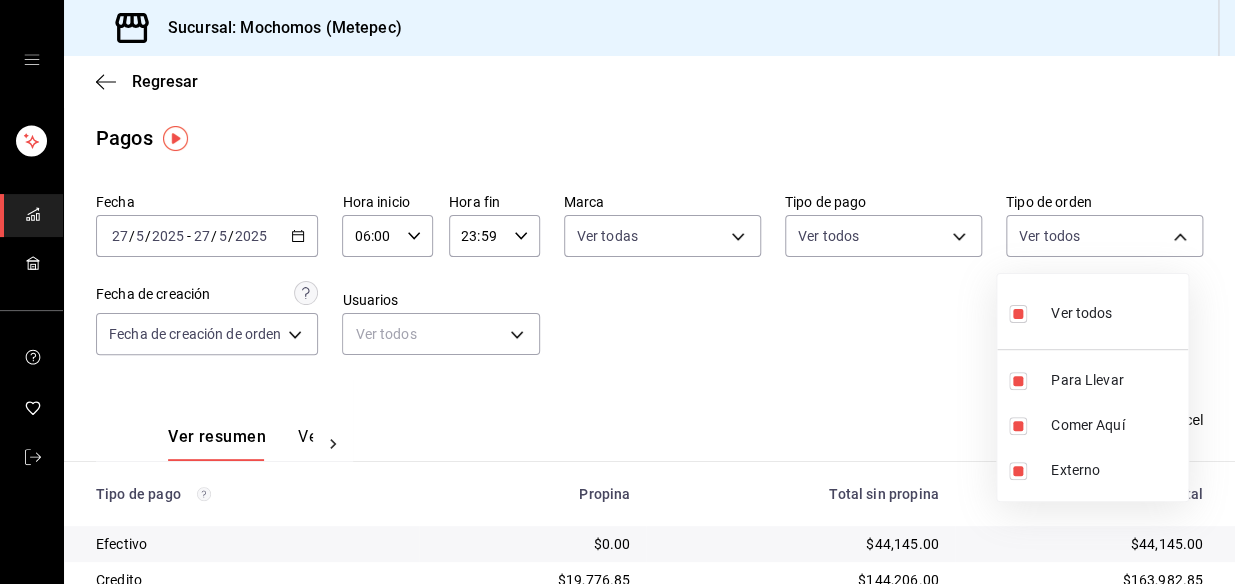 click at bounding box center [617, 292] 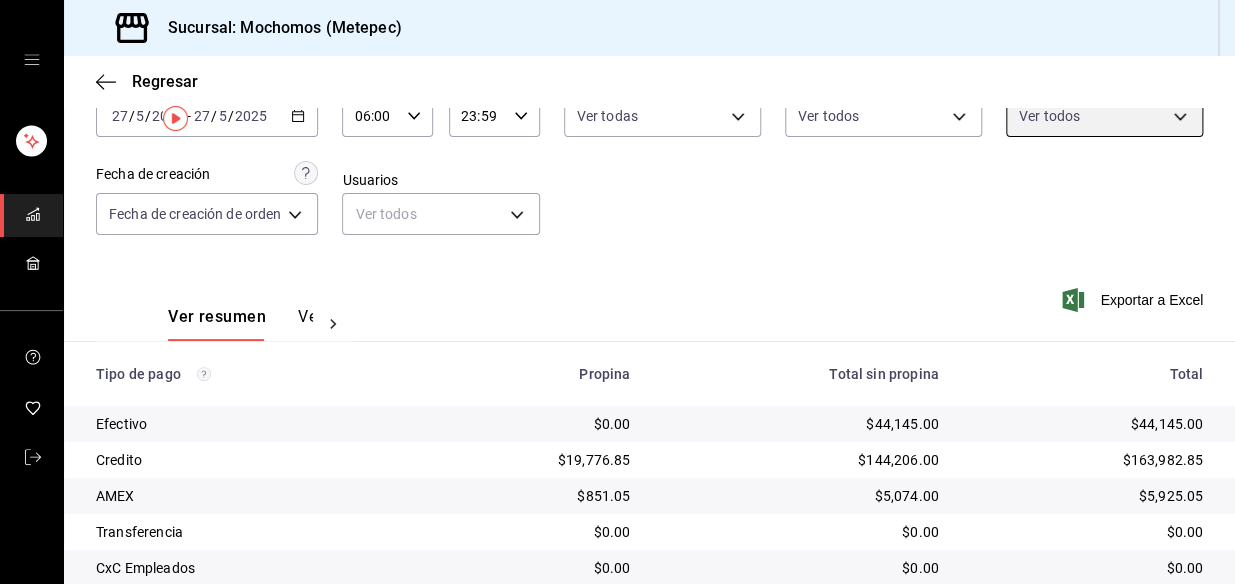 scroll, scrollTop: 0, scrollLeft: 0, axis: both 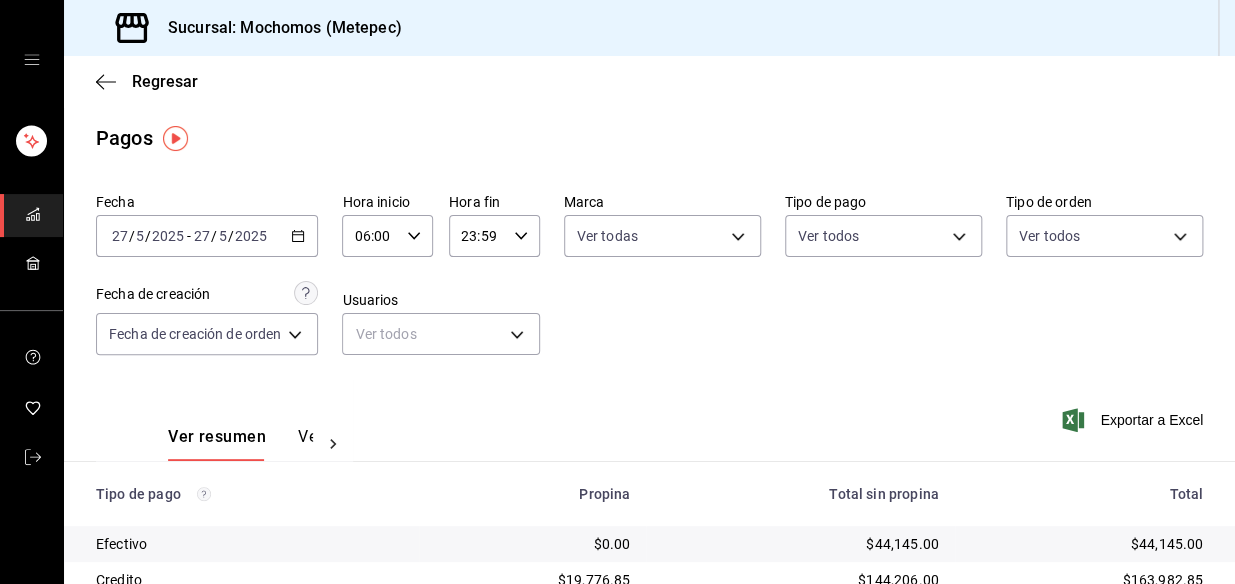 click on "2025" at bounding box center [251, 236] 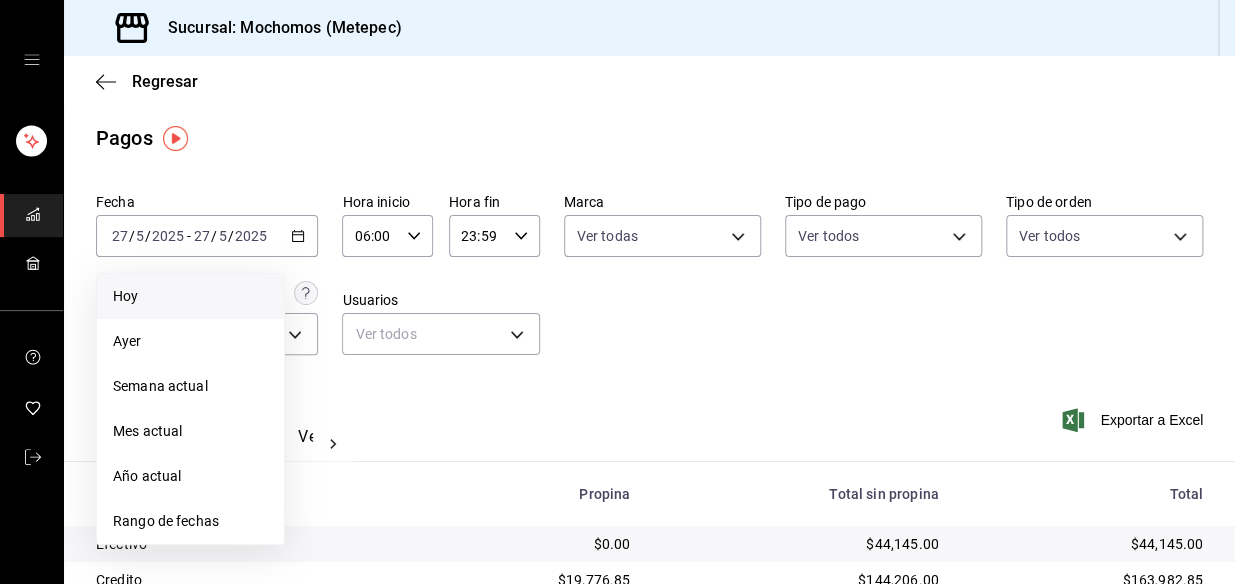 click on "Hoy" at bounding box center [190, 296] 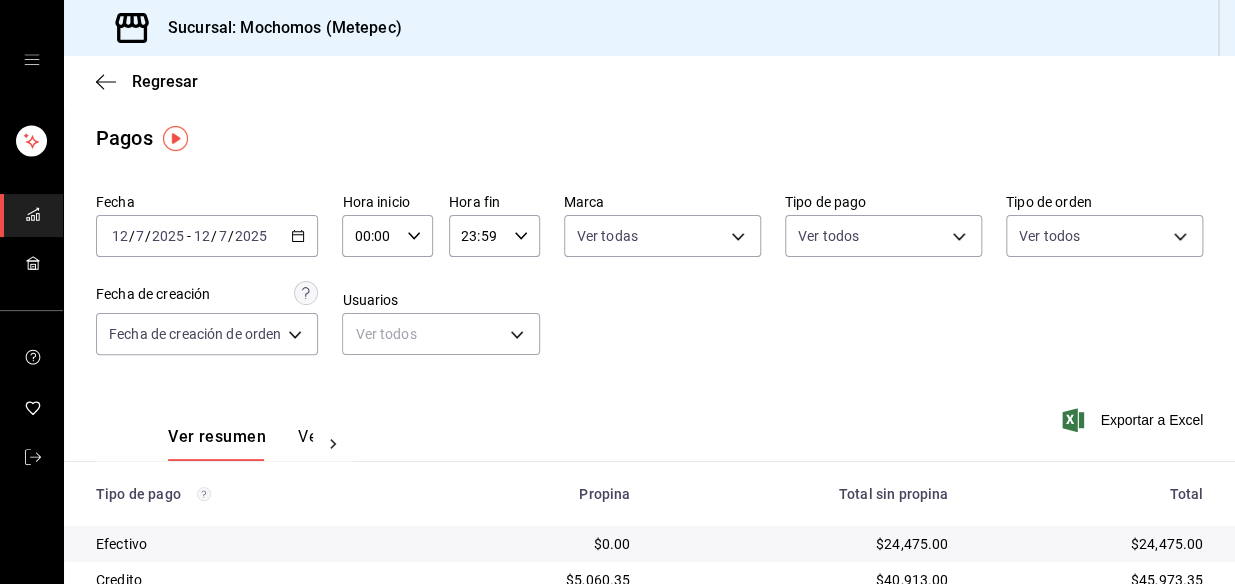 click on "00:00 Hora inicio" at bounding box center [387, 236] 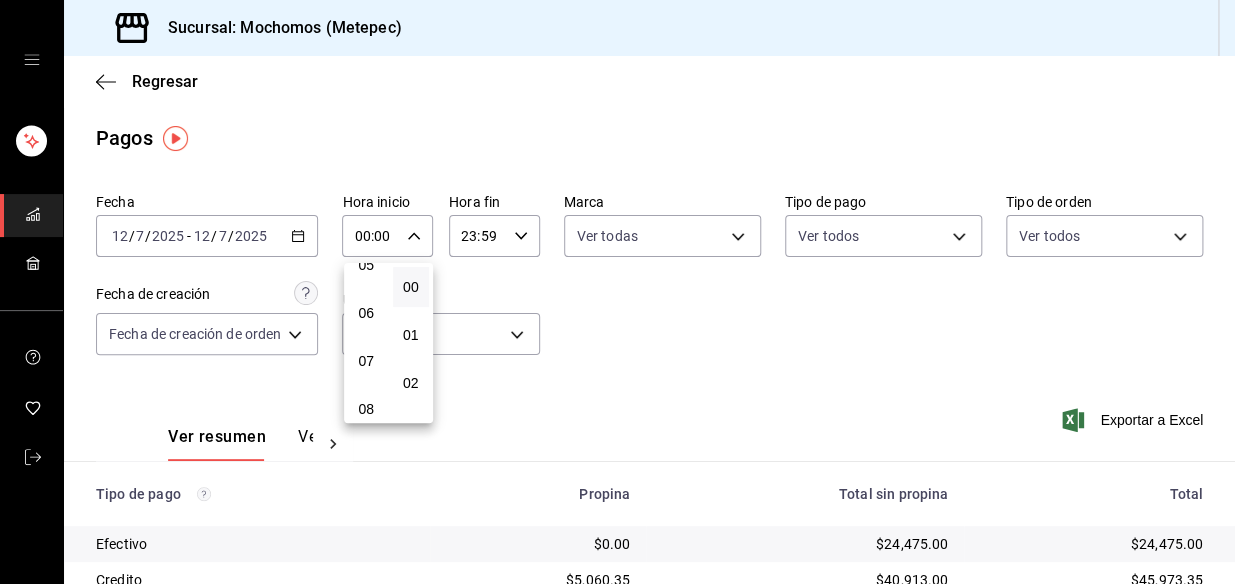 scroll, scrollTop: 272, scrollLeft: 0, axis: vertical 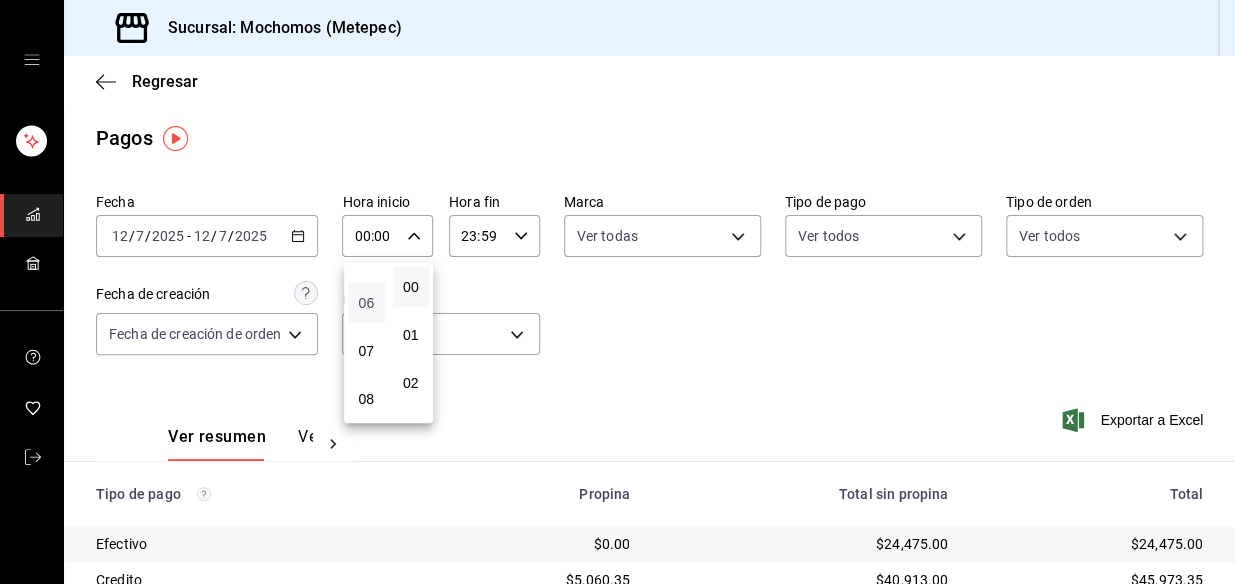 click on "06" at bounding box center [366, 303] 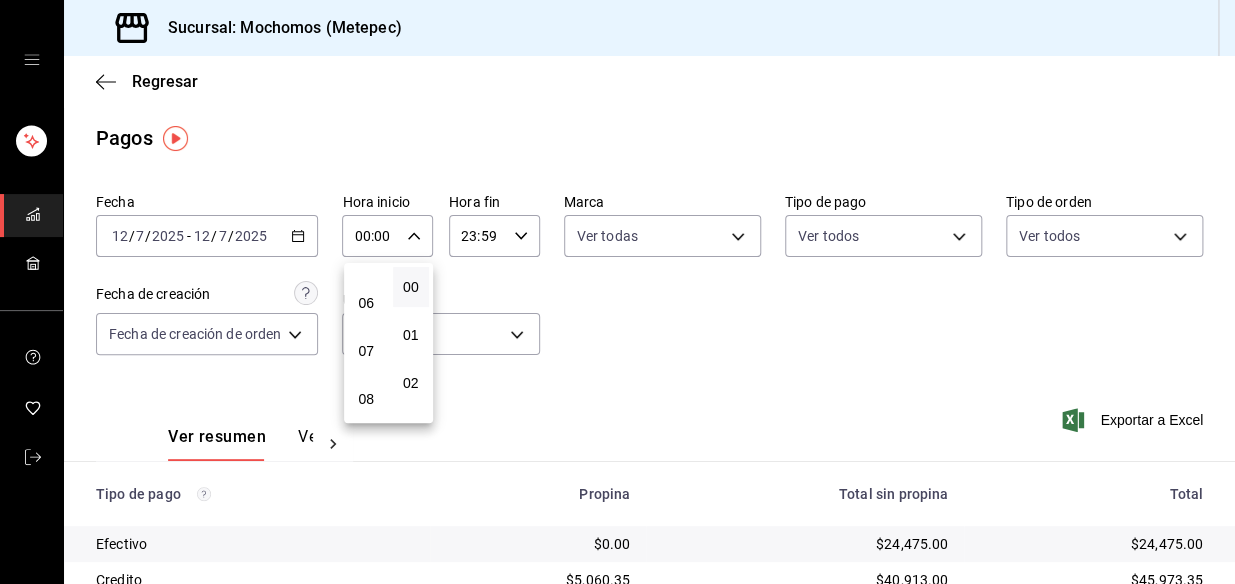 type on "06:00" 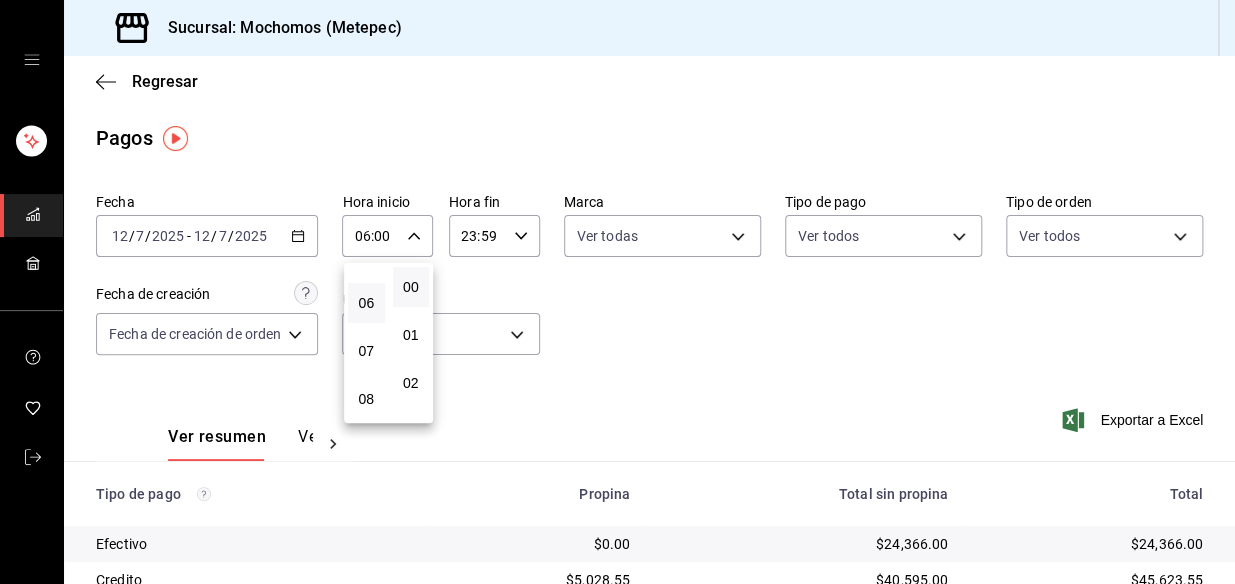 click at bounding box center [617, 292] 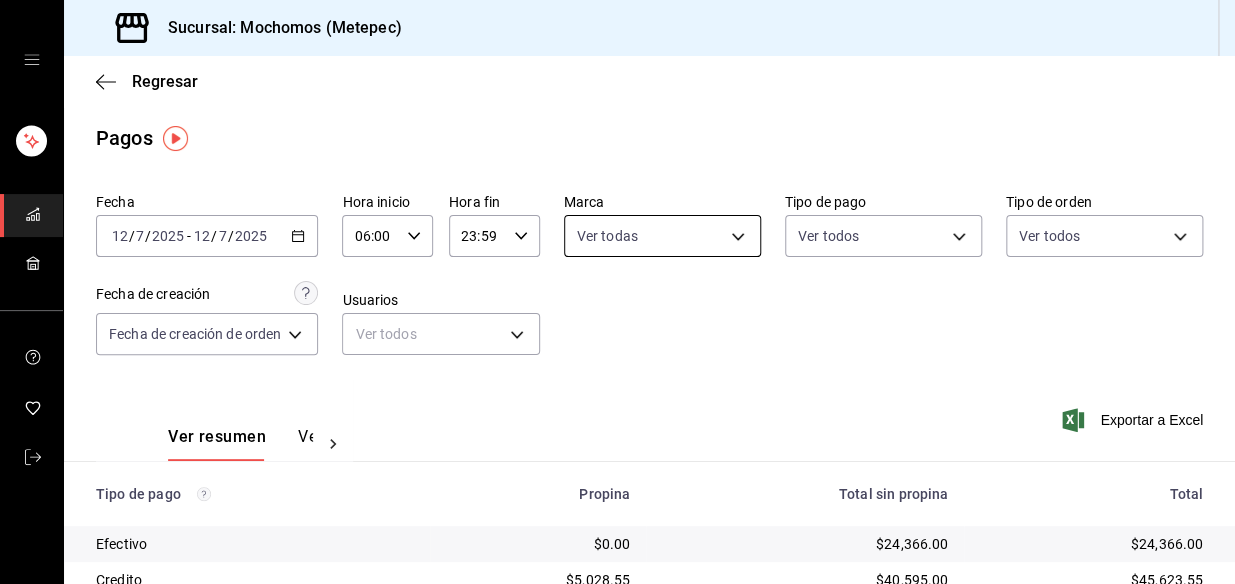 click on "Sucursal: Mochomos (Metepec) Regresar Pagos Fecha [DATE] [DATE] - [DATE] [DATE] Hora inicio 06:00 Hora inicio Hora fin 23:59 Hora fin Marca Ver todas 2365f74e-aa6b-4392-bdf2-72765591bddf Tipo de pago Ver todos 188bd14d-3513-42cc-9f46-285d81389660,34ef211f-a798-45d1-ab41-0af7a85efbb2,c7bcb484-f721-4d92-843f-4181fa2307f3,336f0d2e-01c1-48ea-af99-c0d776d57ba5,c8c6e454-5b1c-4fdd-bc1a-b623b2abd36c,3a2d0379-2f97-43be-971c-3ecb74c73d06,3d68cc00-5fe0-4adb-a93e-2e3170703c22,2b36db65-0482-4684-9e0e-1bb5aa42395a,8b684a74-8dd9-41d3-a186-0ea77105d6df Tipo de orden Ver todos 3a236ed8-2e24-47ca-8e59-ead494492482,da8509e8-5fca-4f62-958e-973104937870,EXTERNAL Fecha de creación   Fecha de creación de orden ORDER Usuarios Ver todos null Ver resumen Ver pagos Exportar a Excel Tipo de pago   Propina Total sin propina Total Efectivo $0.00 $24,366.00 $24,366.00 Credito $5,028.55 $40,595.00 $45,623.55 AMEX $0.00 $0.00 $0.00 Transferencia $0.00 $0.00 $0.00 CxC Empleados $0.00 $0.00 $0.00 CxC Clientes $0.00 USD" at bounding box center [617, 292] 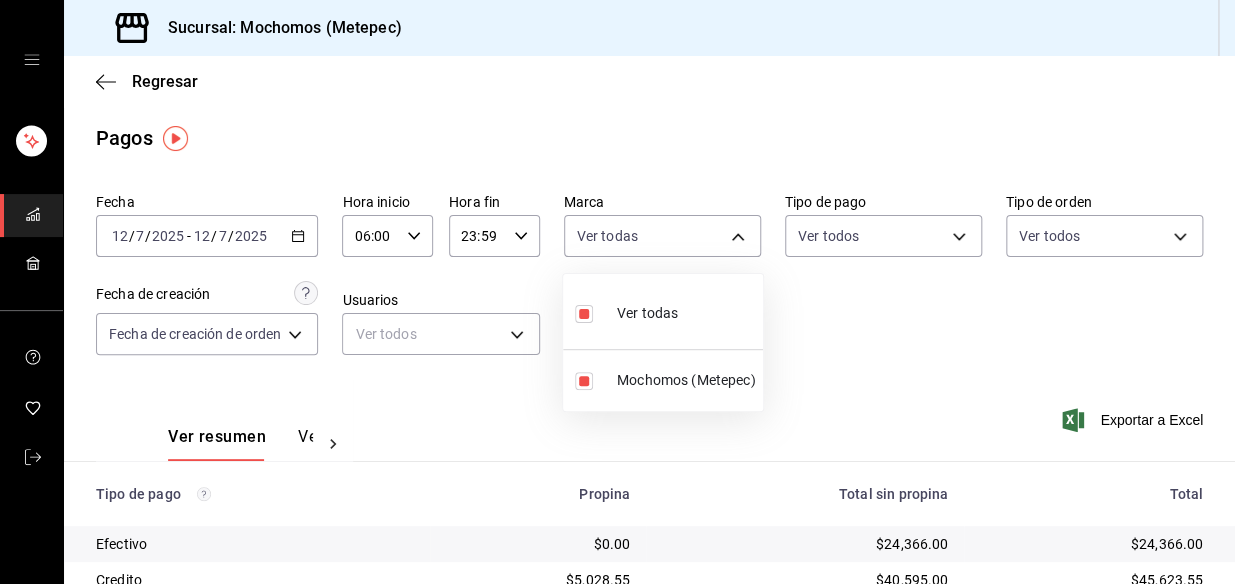 click at bounding box center (617, 292) 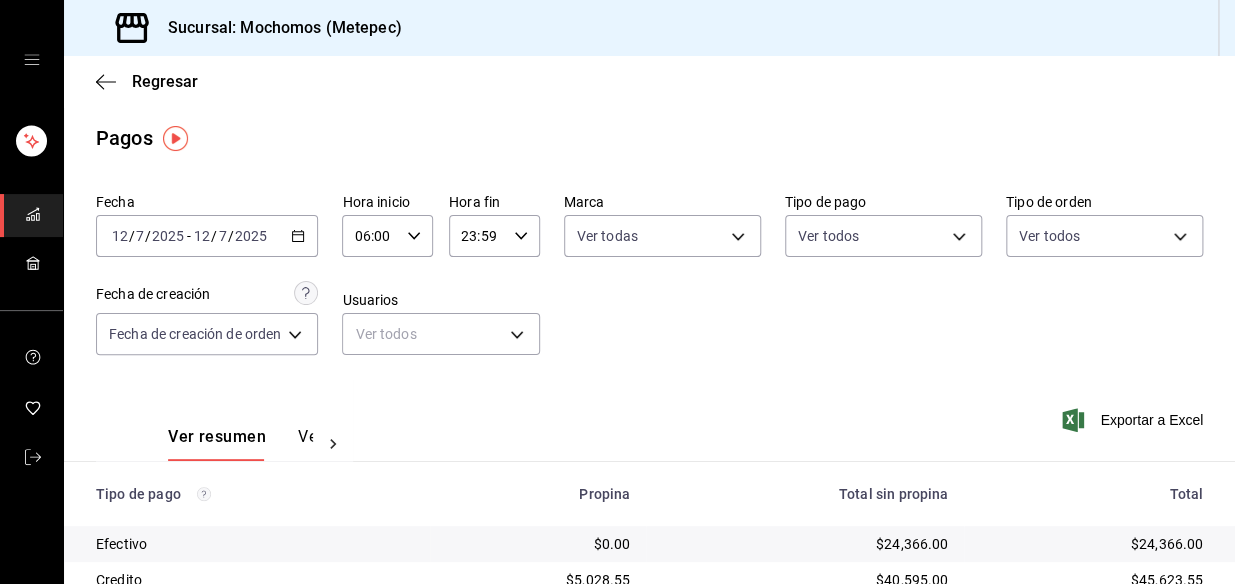 click on "06:00" at bounding box center [370, 236] 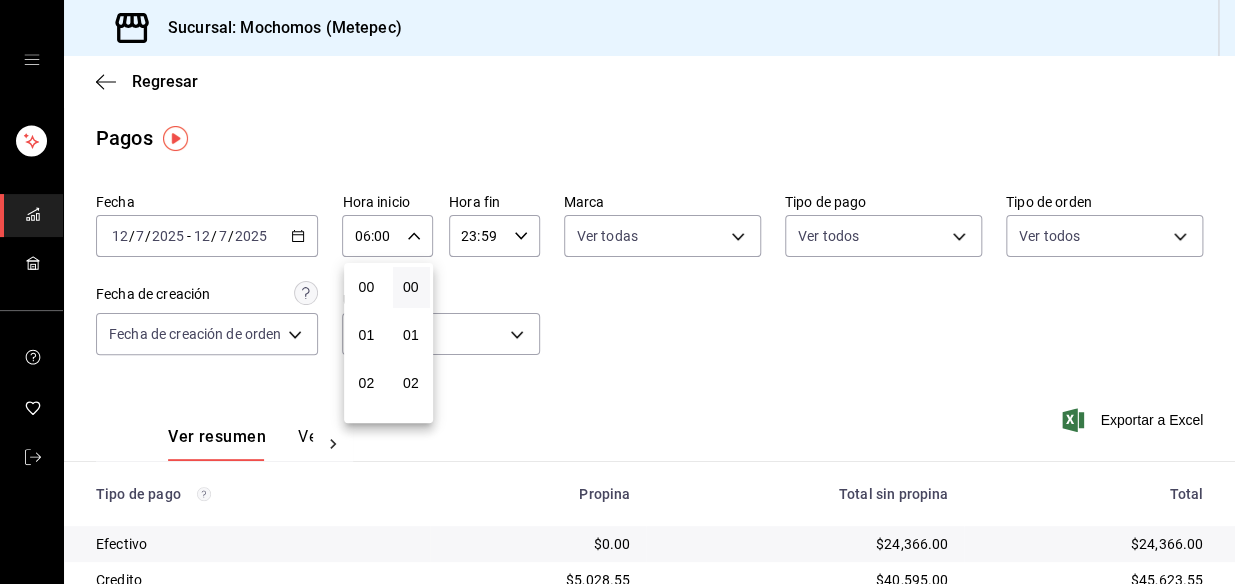 scroll, scrollTop: 290, scrollLeft: 0, axis: vertical 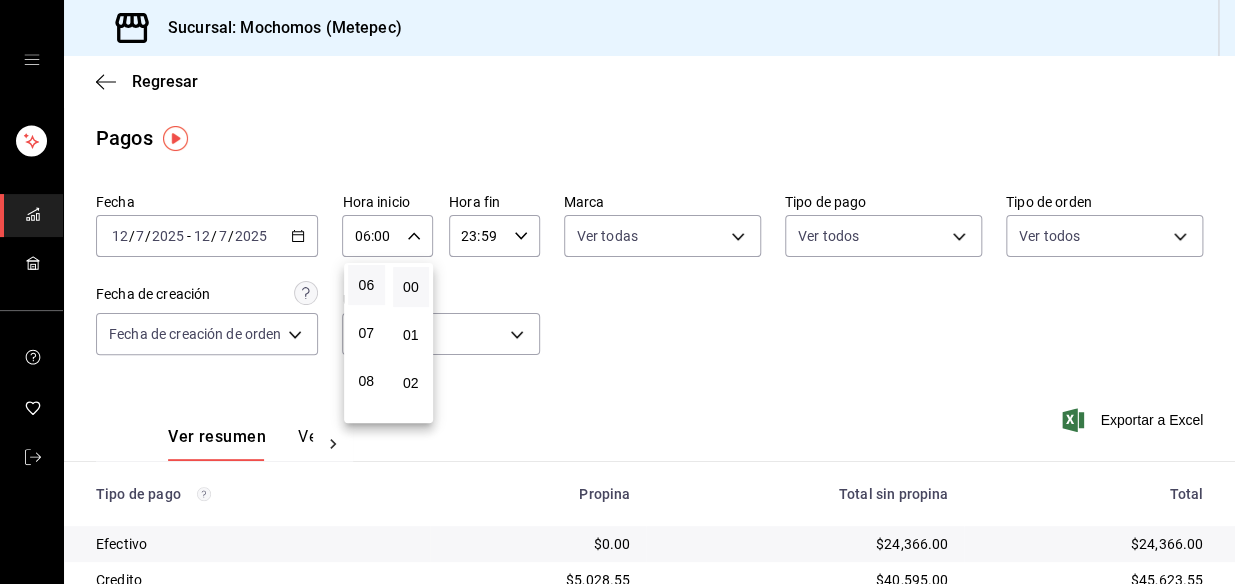 drag, startPoint x: 811, startPoint y: 382, endPoint x: 892, endPoint y: 330, distance: 96.25487 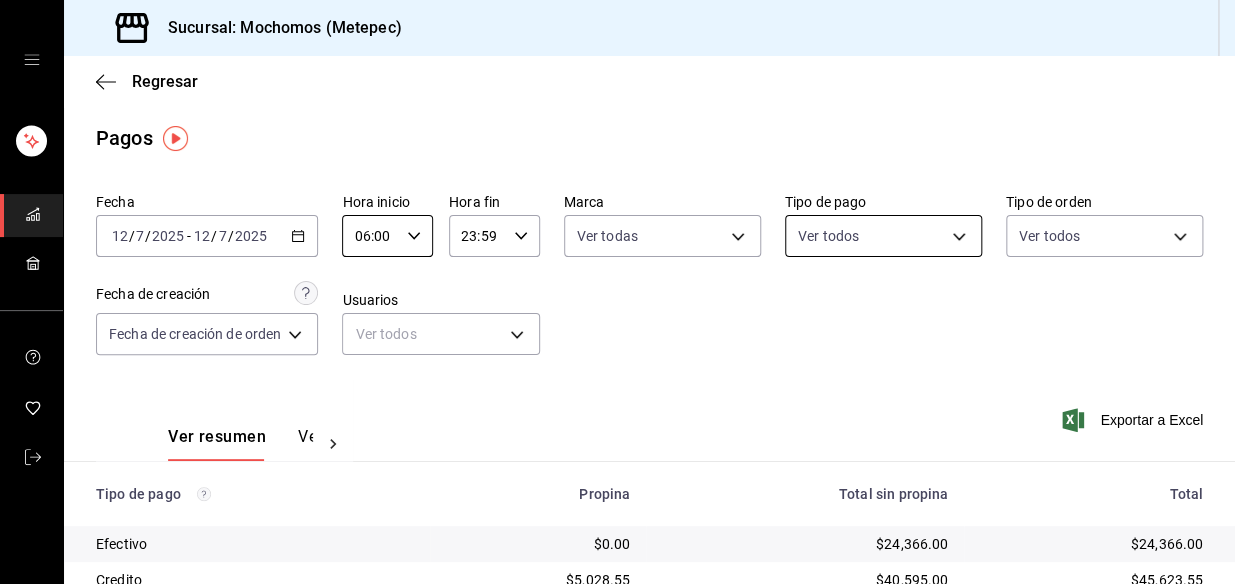 click on "Sucursal: Mochomos (Metepec) Regresar Pagos Fecha [DATE] [DATE] - [DATE] [DATE] Hora inicio 06:00 Hora inicio Hora fin 23:59 Hora fin Marca Ver todas 2365f74e-aa6b-4392-bdf2-72765591bddf Tipo de pago Ver todos 188bd14d-3513-42cc-9f46-285d81389660,34ef211f-a798-45d1-ab41-0af7a85efbb2,c7bcb484-f721-4d92-843f-4181fa2307f3,336f0d2e-01c1-48ea-af99-c0d776d57ba5,c8c6e454-5b1c-4fdd-bc1a-b623b2abd36c,3a2d0379-2f97-43be-971c-3ecb74c73d06,3d68cc00-5fe0-4adb-a93e-2e3170703c22,2b36db65-0482-4684-9e0e-1bb5aa42395a,8b684a74-8dd9-41d3-a186-0ea77105d6df Tipo de orden Ver todos 3a236ed8-2e24-47ca-8e59-ead494492482,da8509e8-5fca-4f62-958e-973104937870,EXTERNAL Fecha de creación   Fecha de creación de orden ORDER Usuarios Ver todos null Ver resumen Ver pagos Exportar a Excel Tipo de pago   Propina Total sin propina Total Efectivo $0.00 $24,366.00 $24,366.00 Credito $5,028.55 $40,595.00 $45,623.55 AMEX $0.00 $0.00 $0.00 Transferencia $0.00 $0.00 $0.00 CxC Empleados $0.00 $0.00 $0.00 CxC Clientes $0.00 USD" at bounding box center (617, 292) 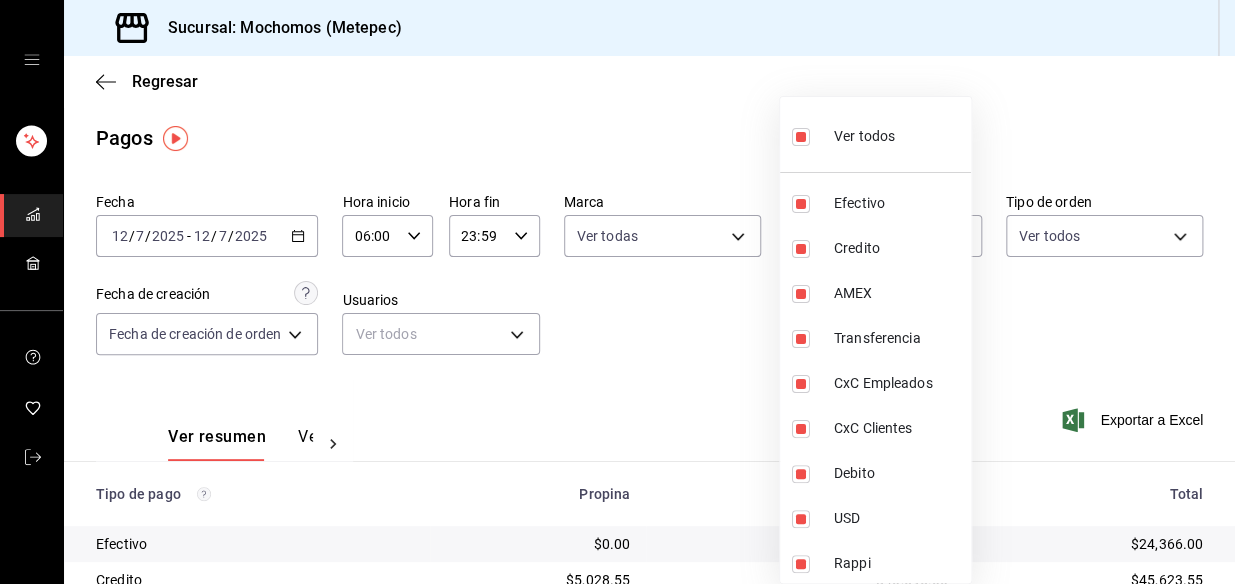 click at bounding box center (617, 292) 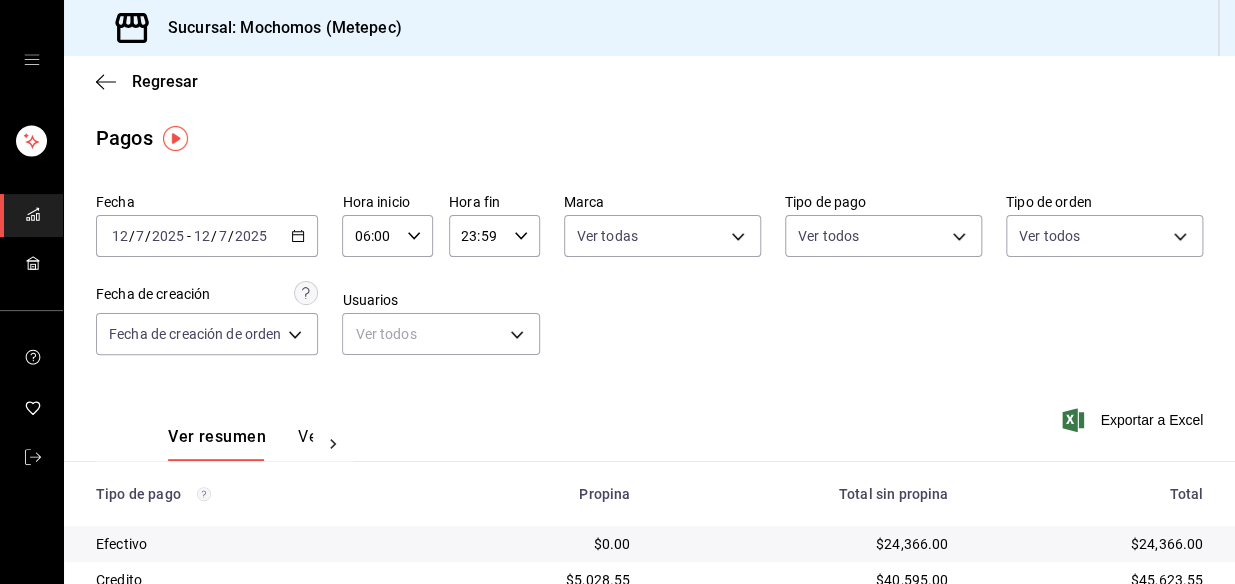 click on "Ver todos Efectivo Credito AMEX Transferencia CxC Empleados CxC Clientes Debito USD Rappi" at bounding box center (617, 292) 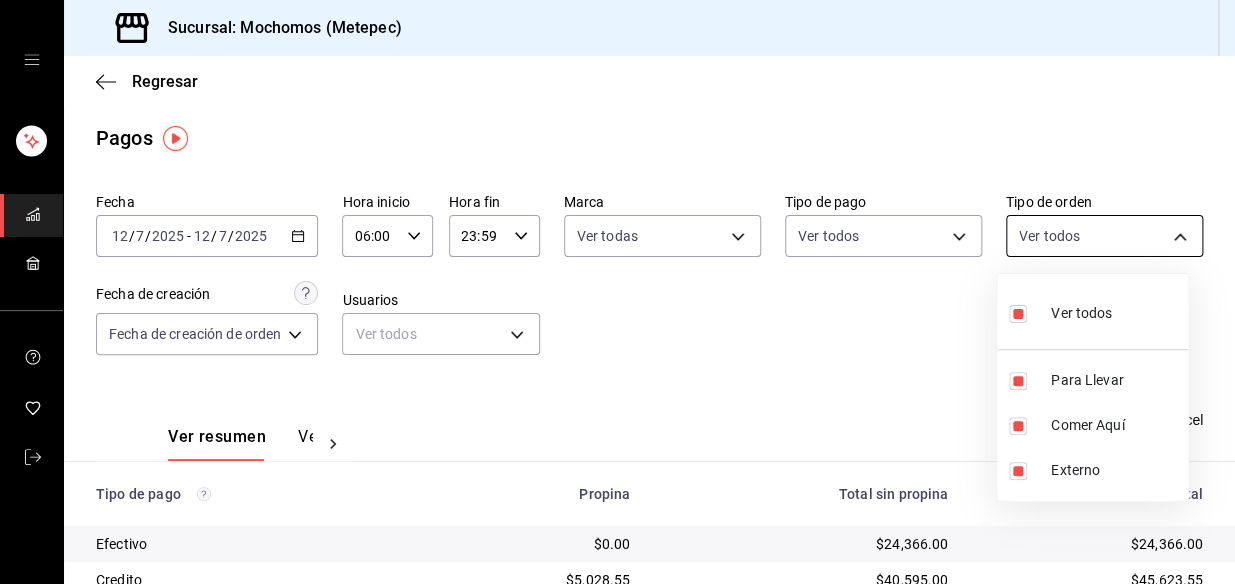 click on "Sucursal: Mochomos (Metepec) Regresar Pagos Fecha [DATE] [DATE] - [DATE] [DATE] Hora inicio 06:00 Hora inicio Hora fin 23:59 Hora fin Marca Ver todas 2365f74e-aa6b-4392-bdf2-72765591bddf Tipo de pago Ver todos 188bd14d-3513-42cc-9f46-285d81389660,34ef211f-a798-45d1-ab41-0af7a85efbb2,c7bcb484-f721-4d92-843f-4181fa2307f3,336f0d2e-01c1-48ea-af99-c0d776d57ba5,c8c6e454-5b1c-4fdd-bc1a-b623b2abd36c,3a2d0379-2f97-43be-971c-3ecb74c73d06,3d68cc00-5fe0-4adb-a93e-2e3170703c22,2b36db65-0482-4684-9e0e-1bb5aa42395a,8b684a74-8dd9-41d3-a186-0ea77105d6df Tipo de orden Ver todos 3a236ed8-2e24-47ca-8e59-ead494492482,da8509e8-5fca-4f62-958e-973104937870,EXTERNAL Fecha de creación   Fecha de creación de orden ORDER Usuarios Ver todos null Ver resumen Ver pagos Exportar a Excel Tipo de pago   Propina Total sin propina Total Efectivo $0.00 $24,366.00 $24,366.00 Credito $5,028.55 $40,595.00 $45,623.55 AMEX $0.00 $0.00 $0.00 Transferencia $0.00 $0.00 $0.00 CxC Empleados $0.00 $0.00 $0.00 CxC Clientes $0.00 USD" at bounding box center [617, 292] 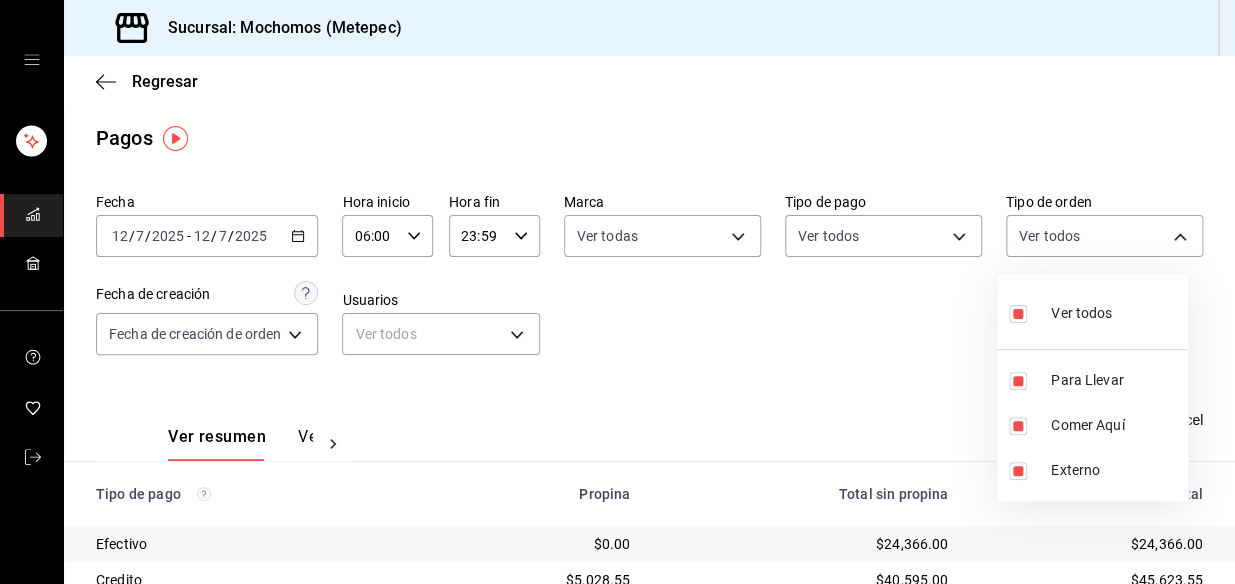 click on "Ver todos" at bounding box center (1081, 313) 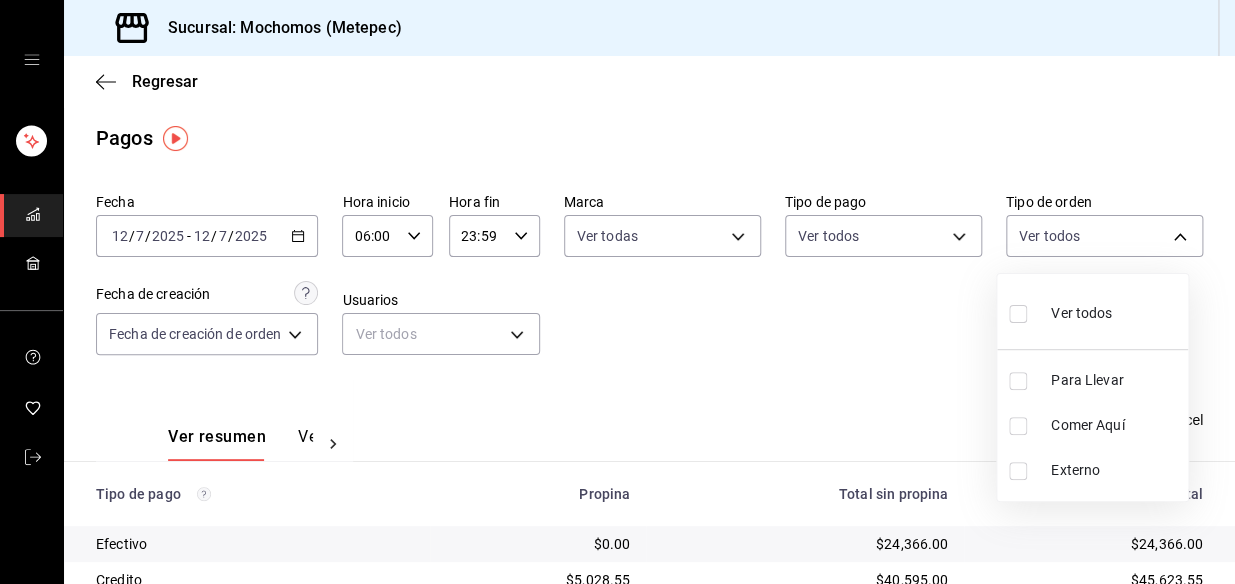 click on "Ver todos" at bounding box center [1081, 313] 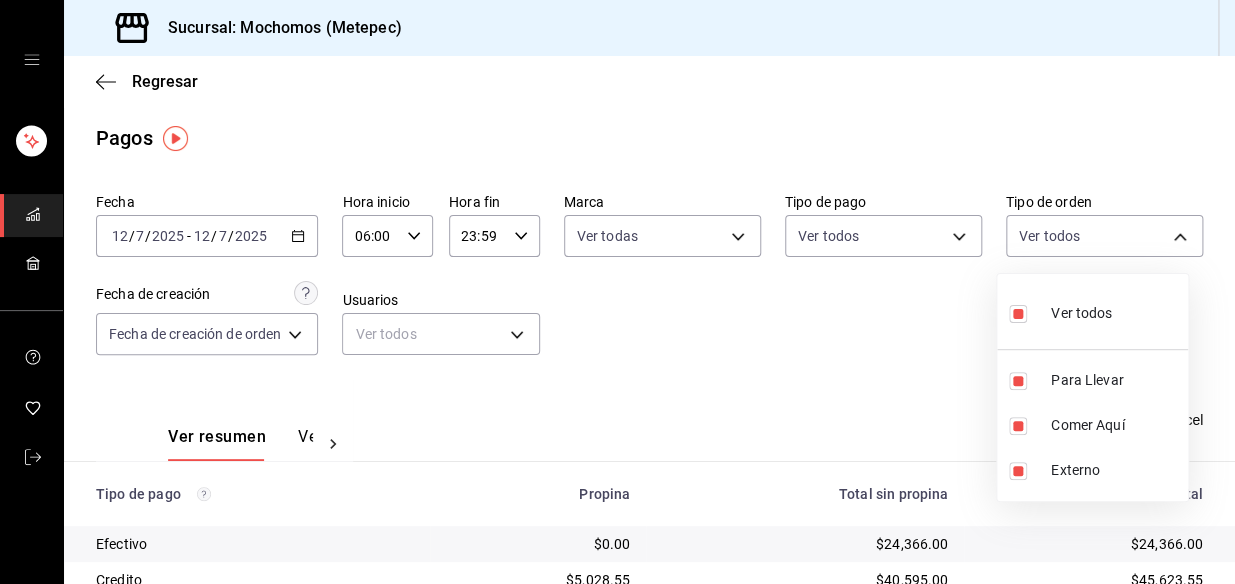 click at bounding box center (617, 292) 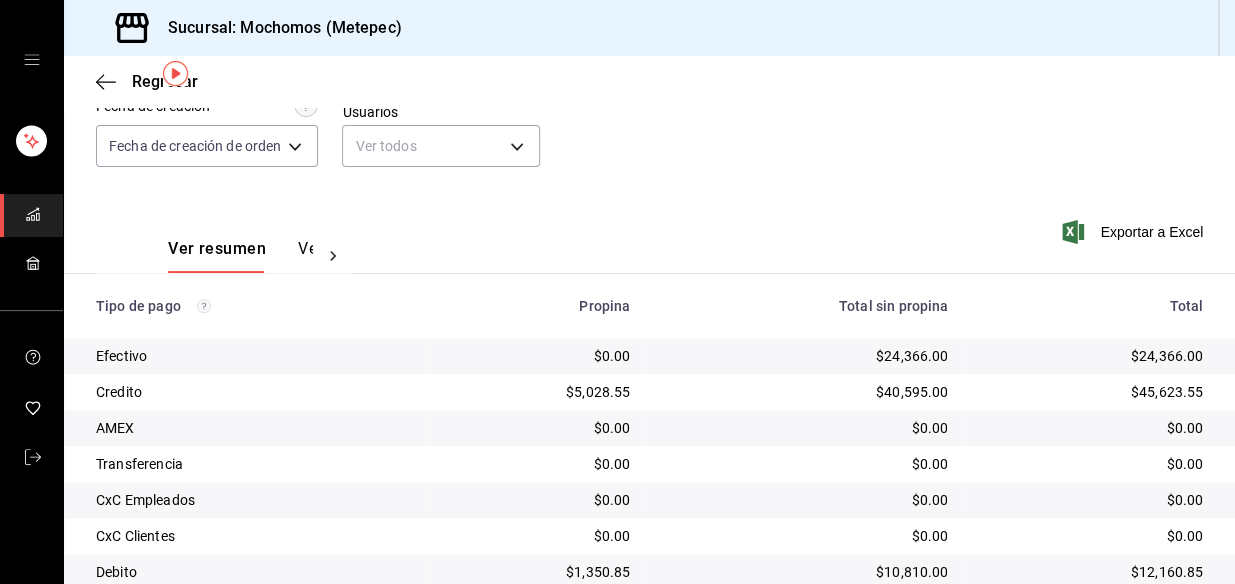 scroll, scrollTop: 335, scrollLeft: 0, axis: vertical 